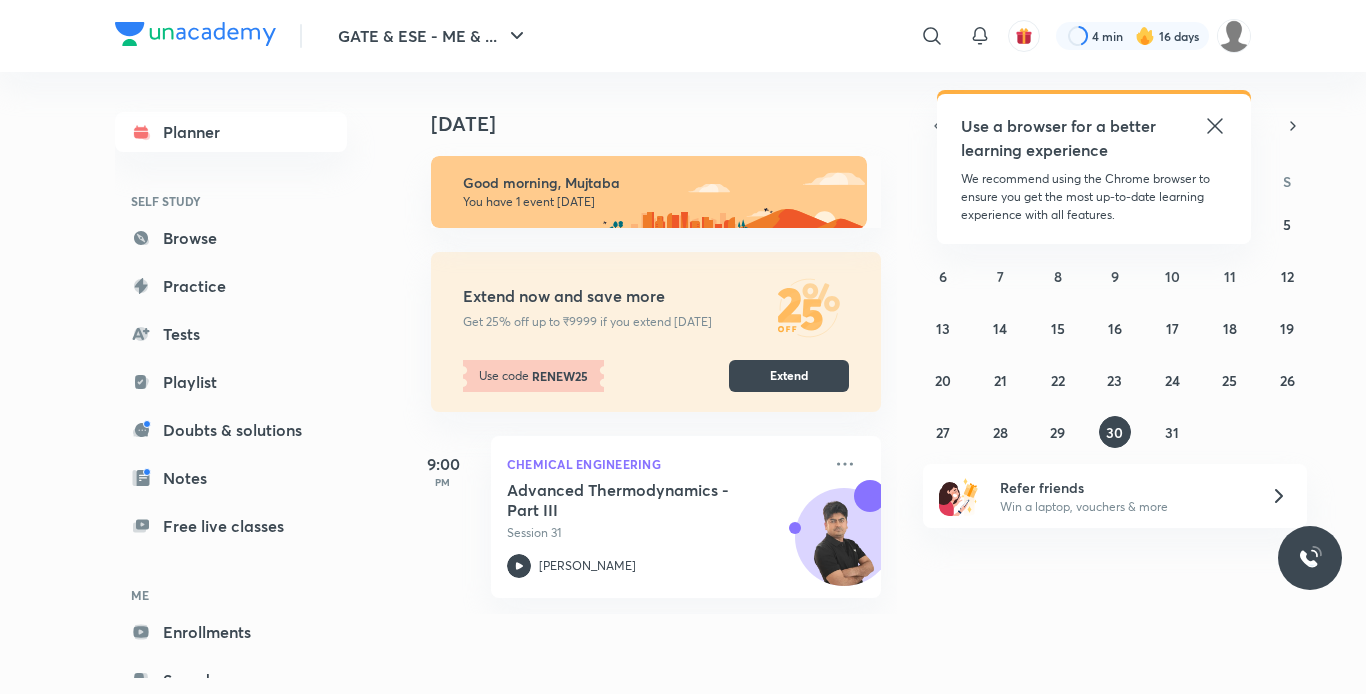 scroll, scrollTop: 0, scrollLeft: 0, axis: both 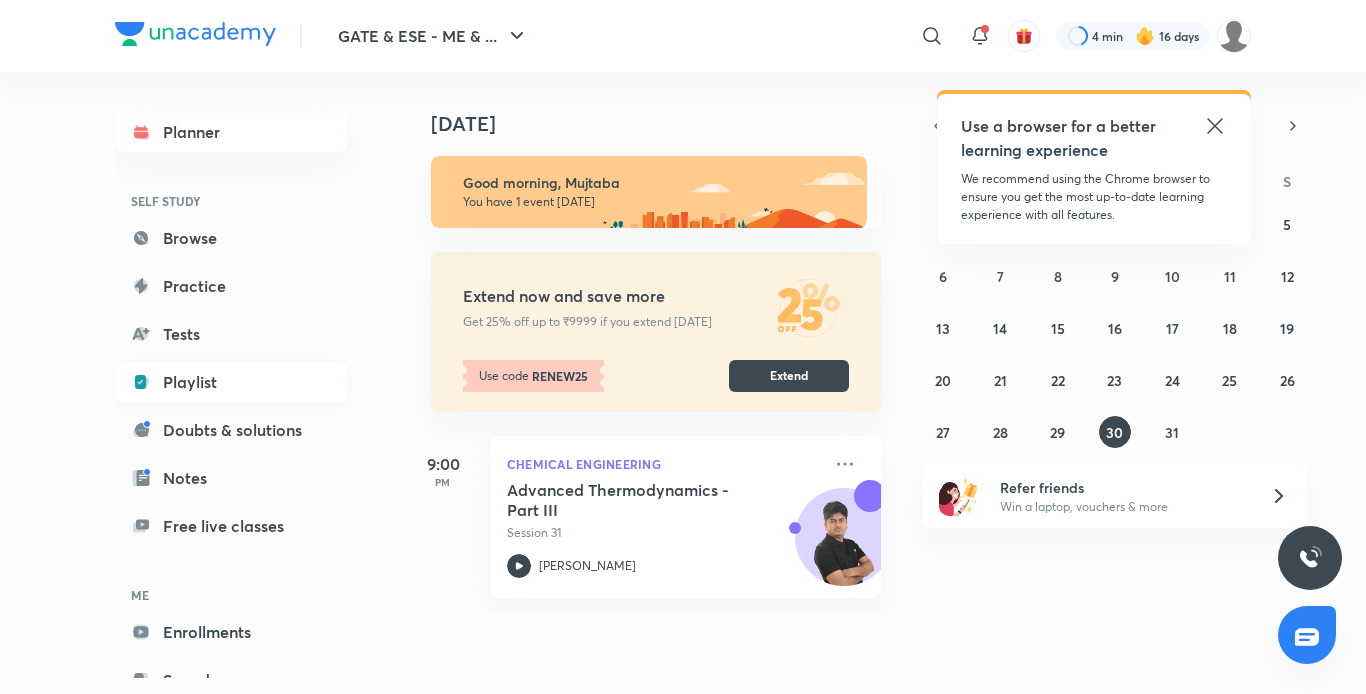 click on "Playlist" at bounding box center (231, 382) 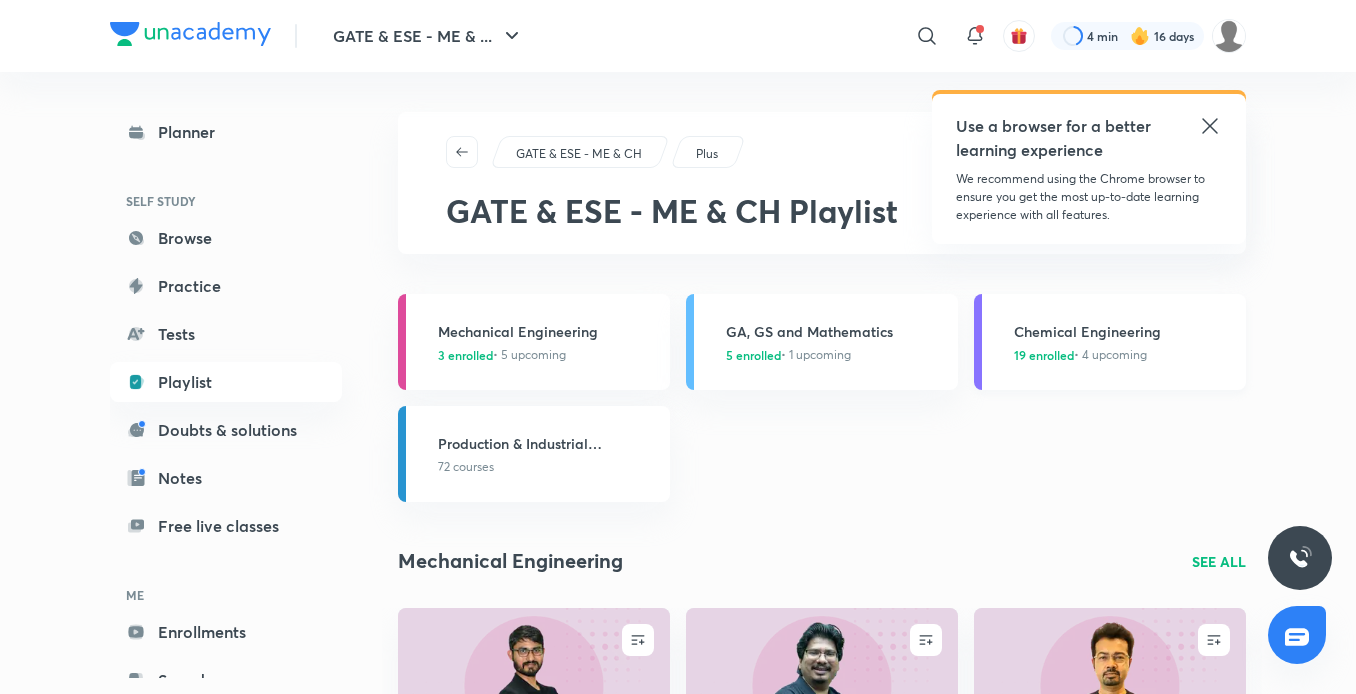 click on "Chemical Engineering 19 enrolled  • 4 upcoming" at bounding box center (1124, 342) 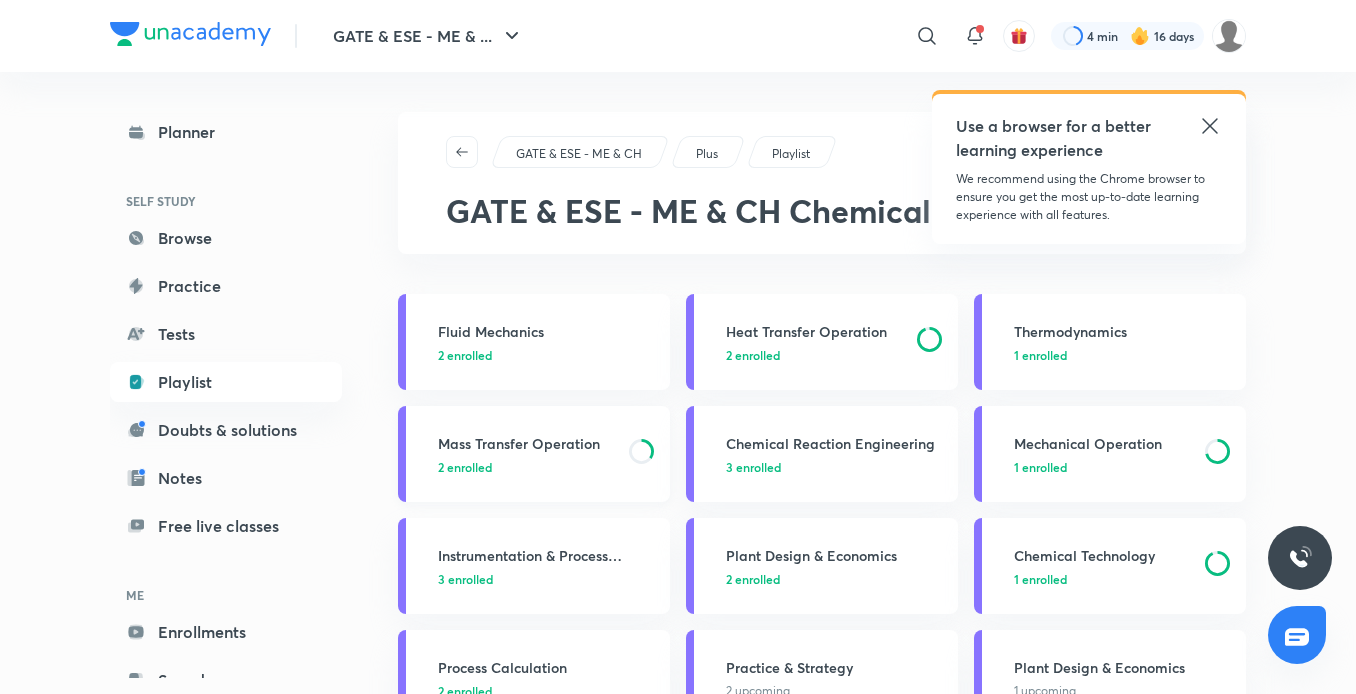 click on "2 enrolled" at bounding box center [465, 467] 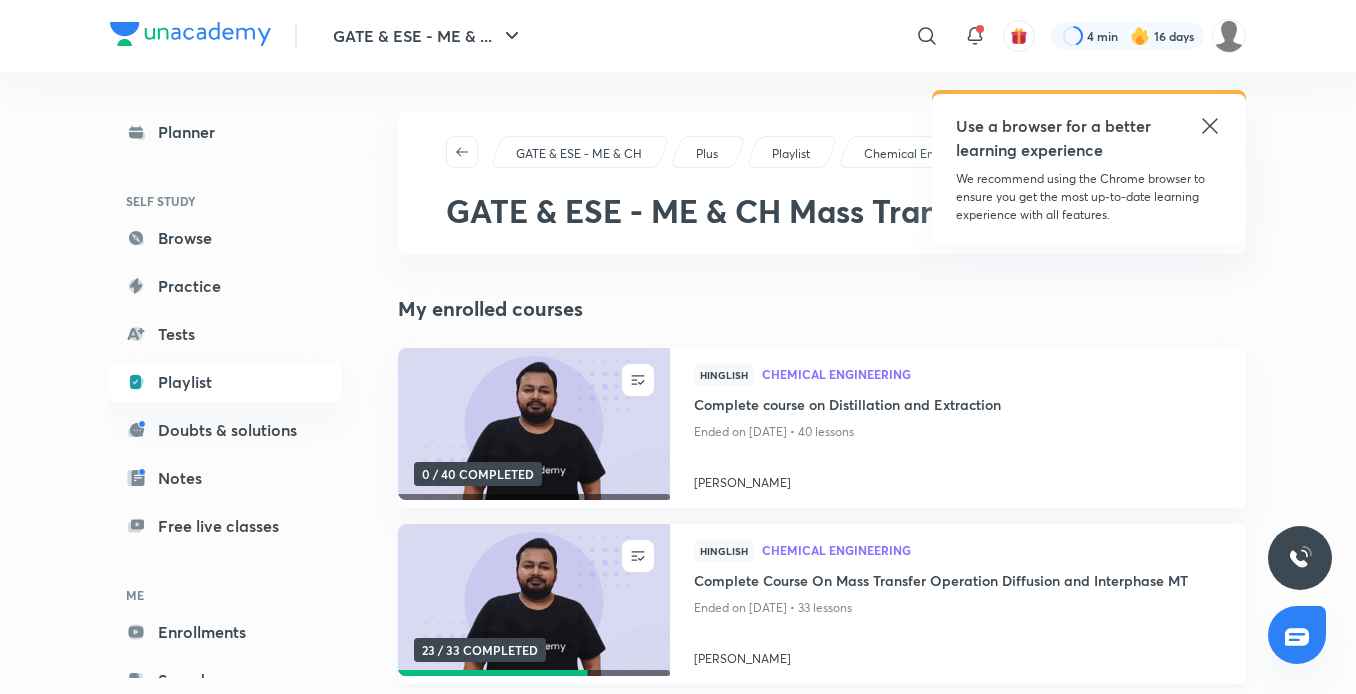 click at bounding box center [533, 600] 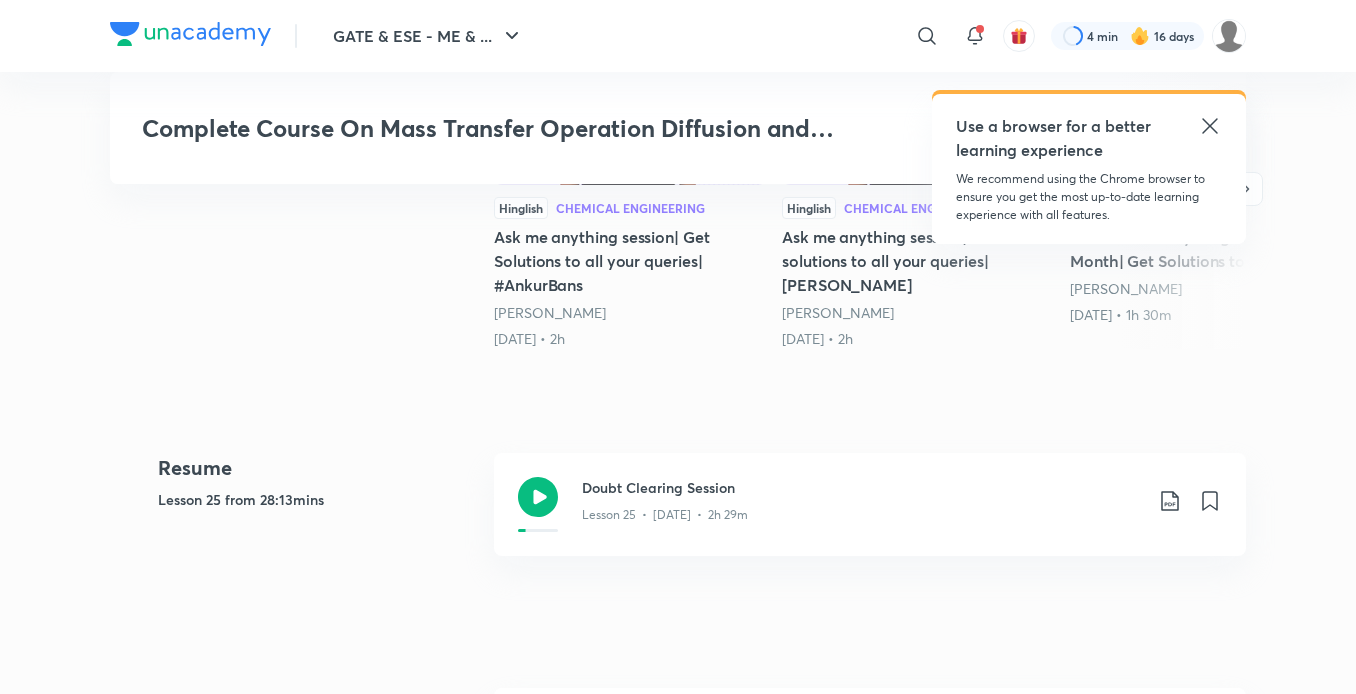 scroll, scrollTop: 749, scrollLeft: 0, axis: vertical 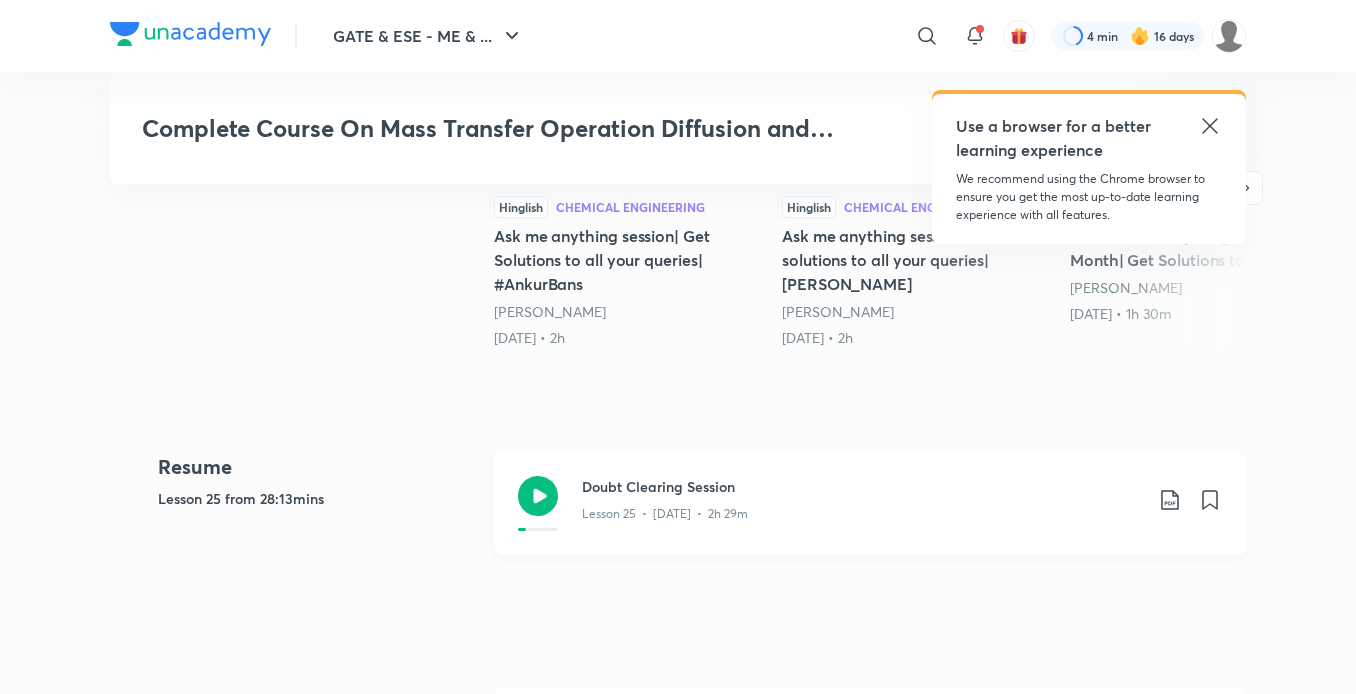click on "Lesson 25  •  [DATE]  •  2h 29m" at bounding box center [862, 510] 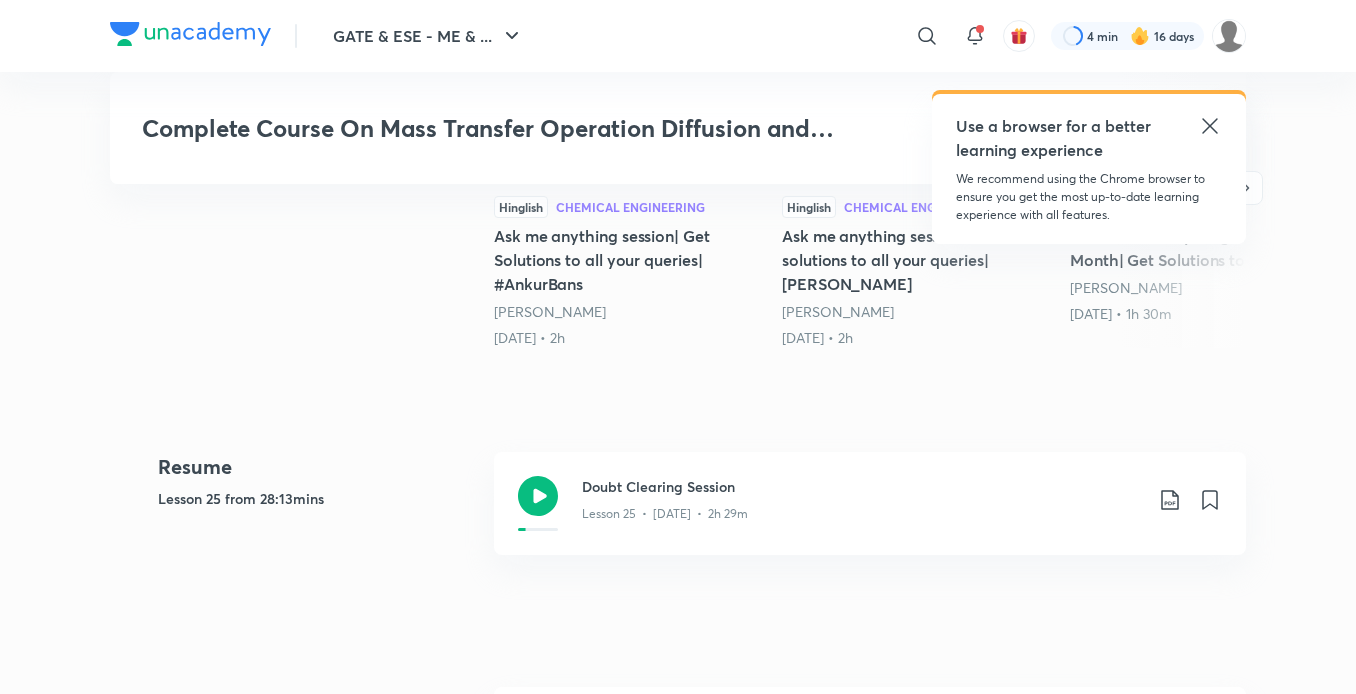 scroll, scrollTop: 753, scrollLeft: 0, axis: vertical 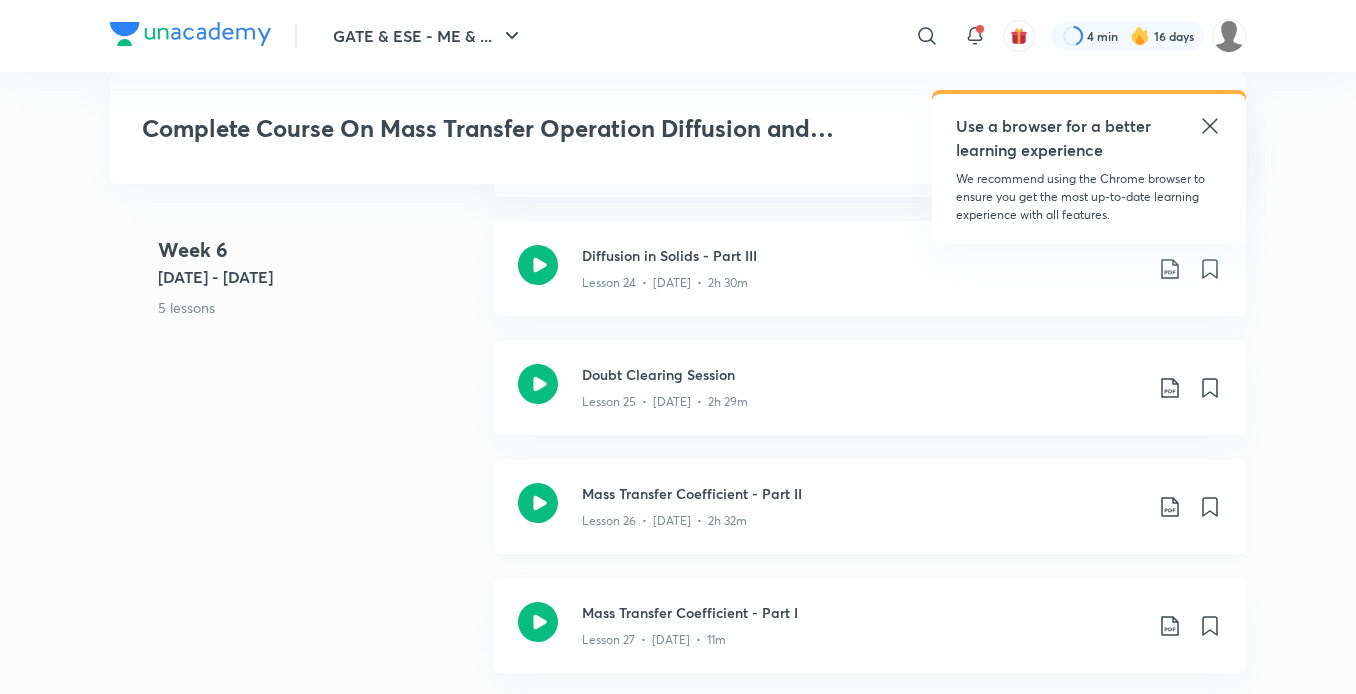 click on "Mass Transfer Coefficient - Part II" at bounding box center (862, 493) 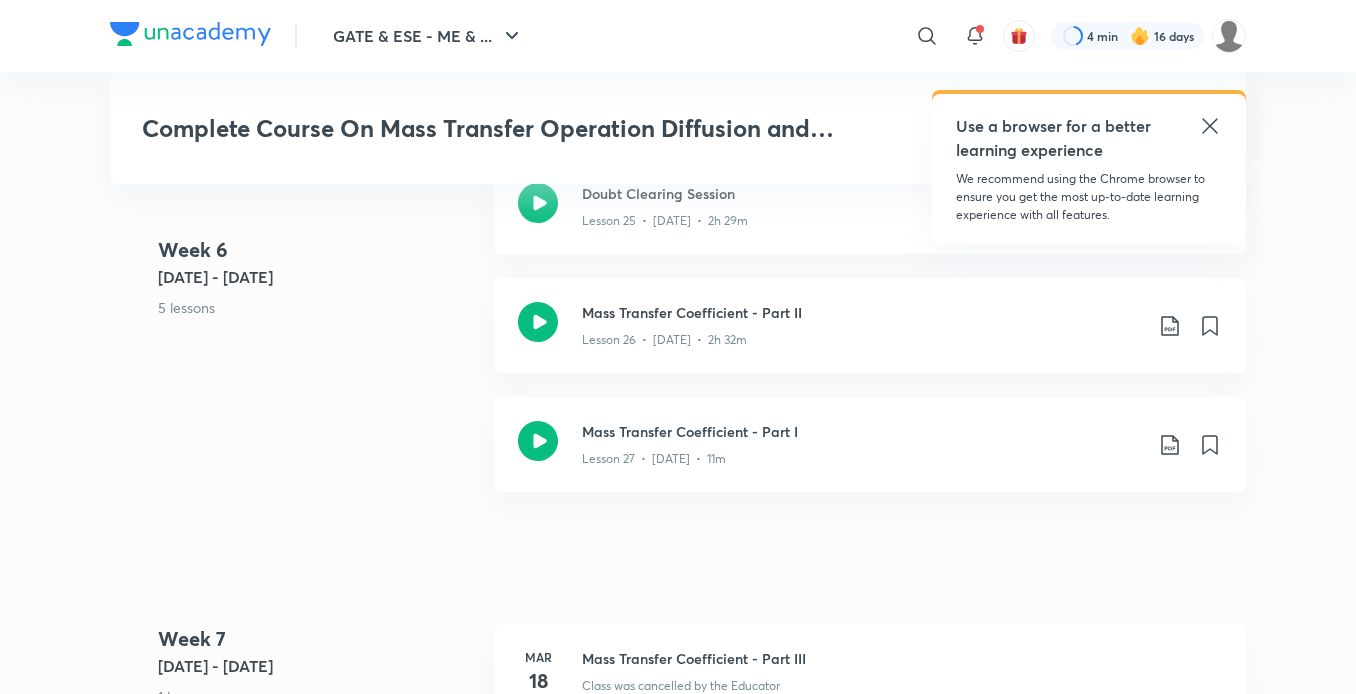 scroll, scrollTop: 4692, scrollLeft: 0, axis: vertical 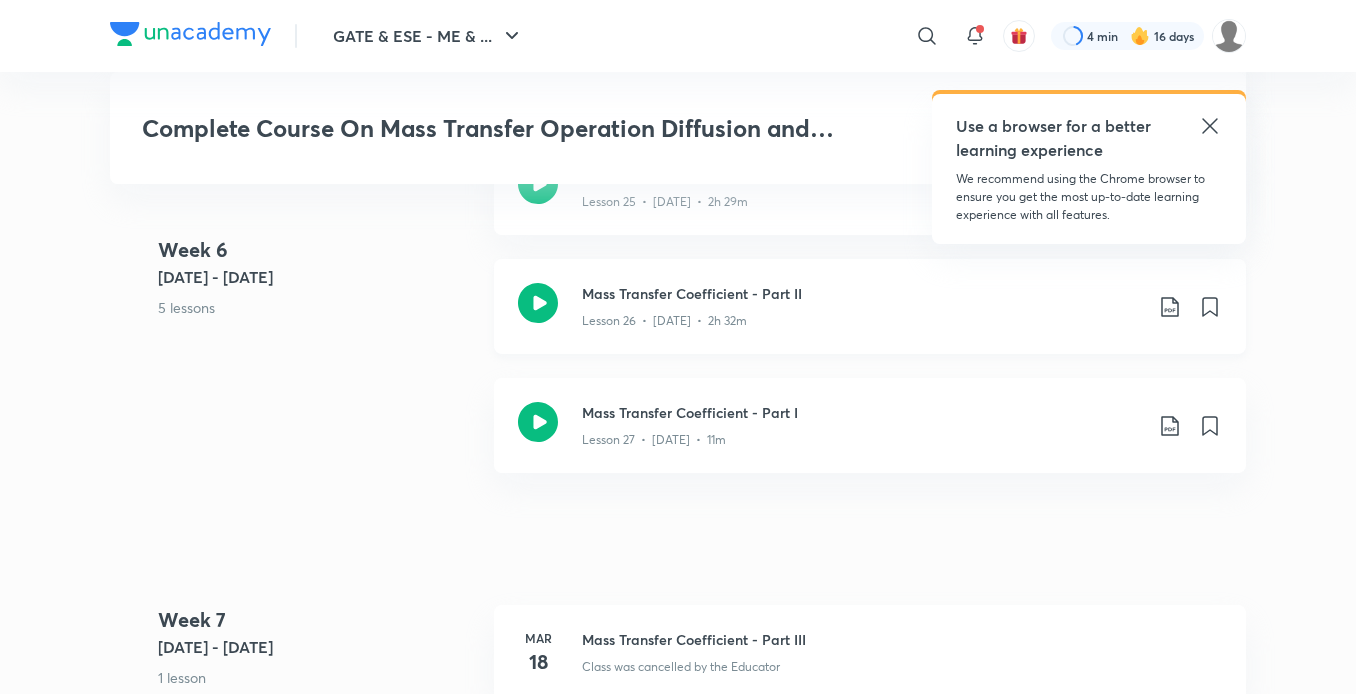 click on "Lesson 26  •  [DATE]  •  2h 32m" at bounding box center (664, 321) 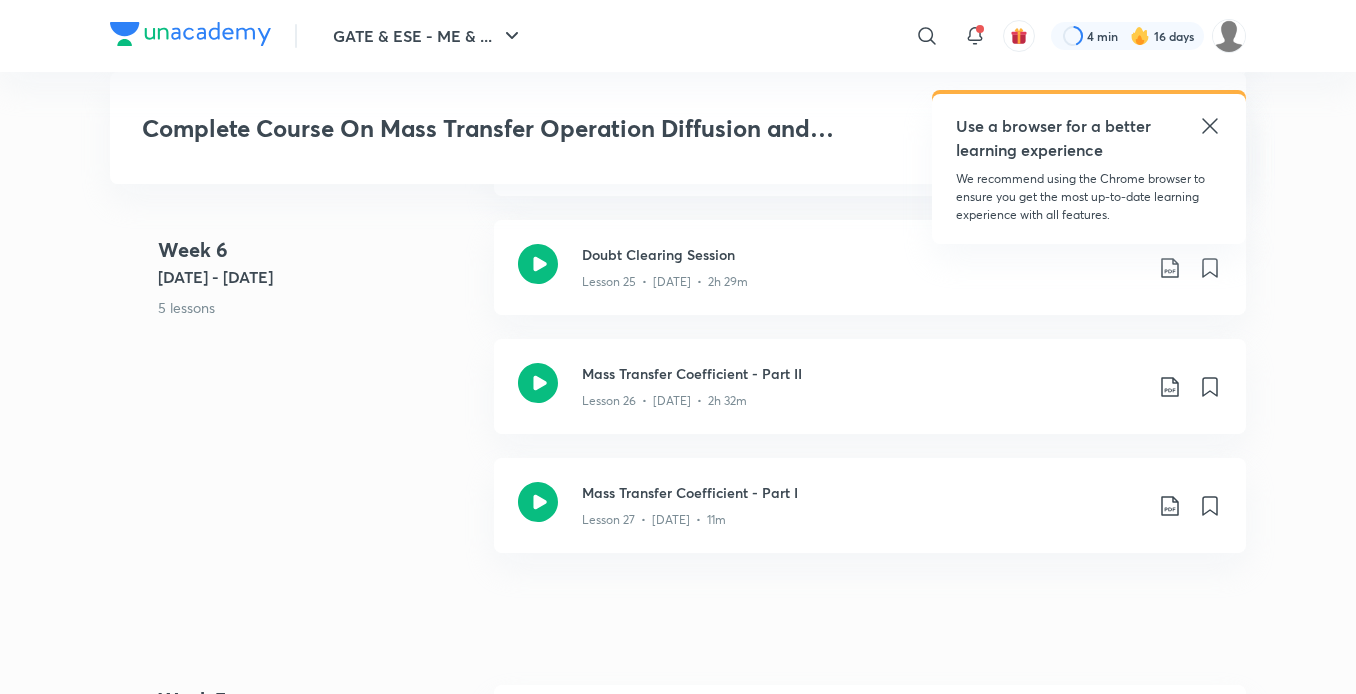 scroll, scrollTop: 4613, scrollLeft: 0, axis: vertical 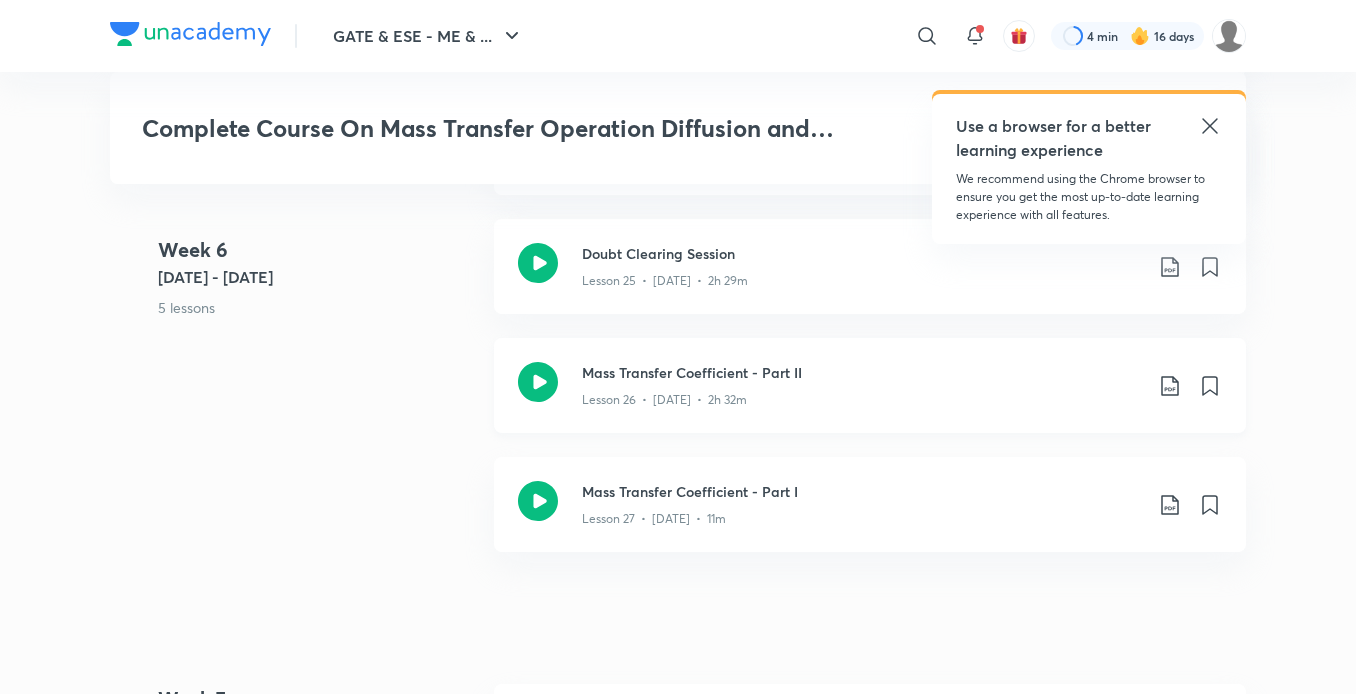 click on "Mass Transfer Coefficient - Part II" at bounding box center (862, 372) 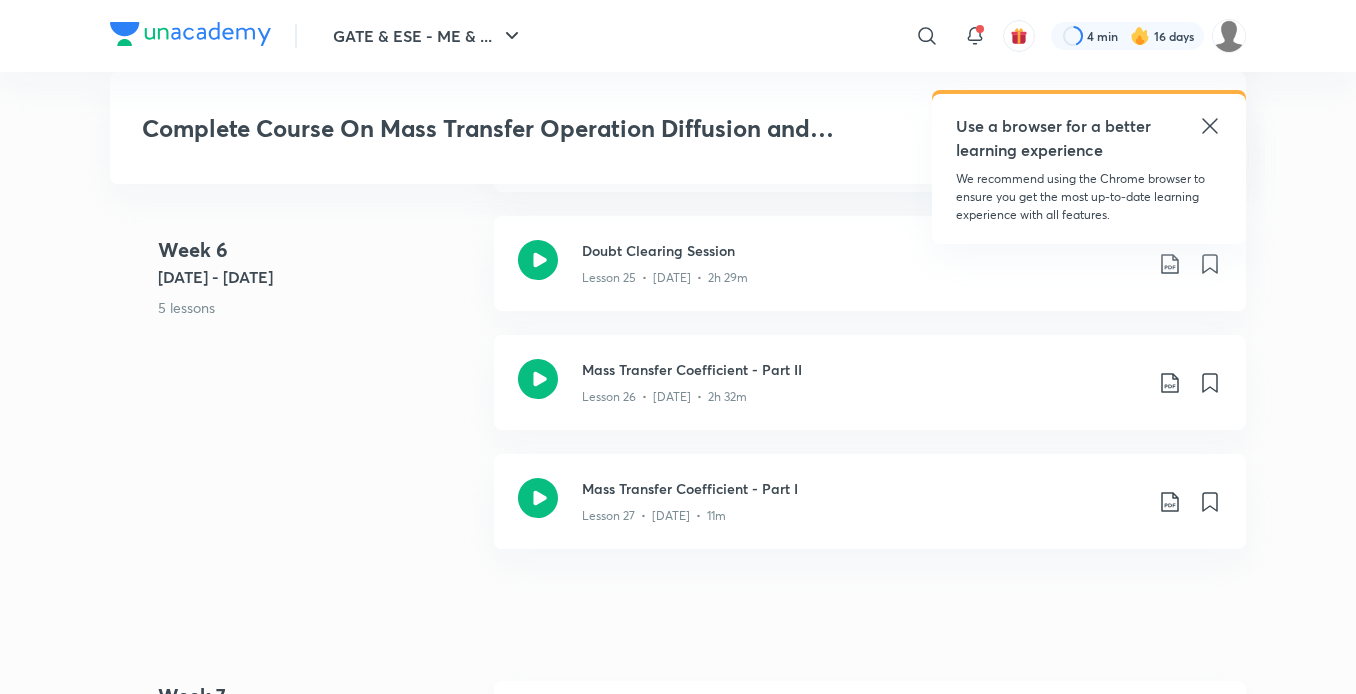 scroll, scrollTop: 4617, scrollLeft: 0, axis: vertical 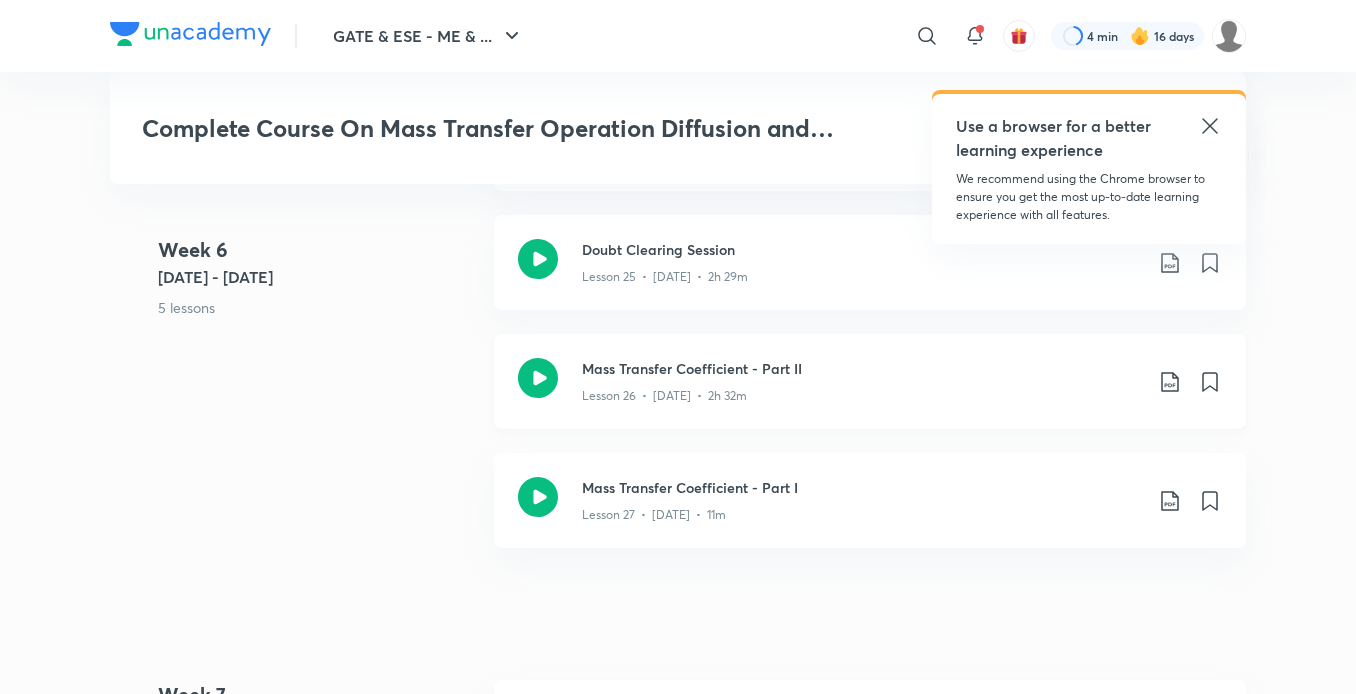 click on "Mass Transfer Coefficient - Part II" at bounding box center [862, 368] 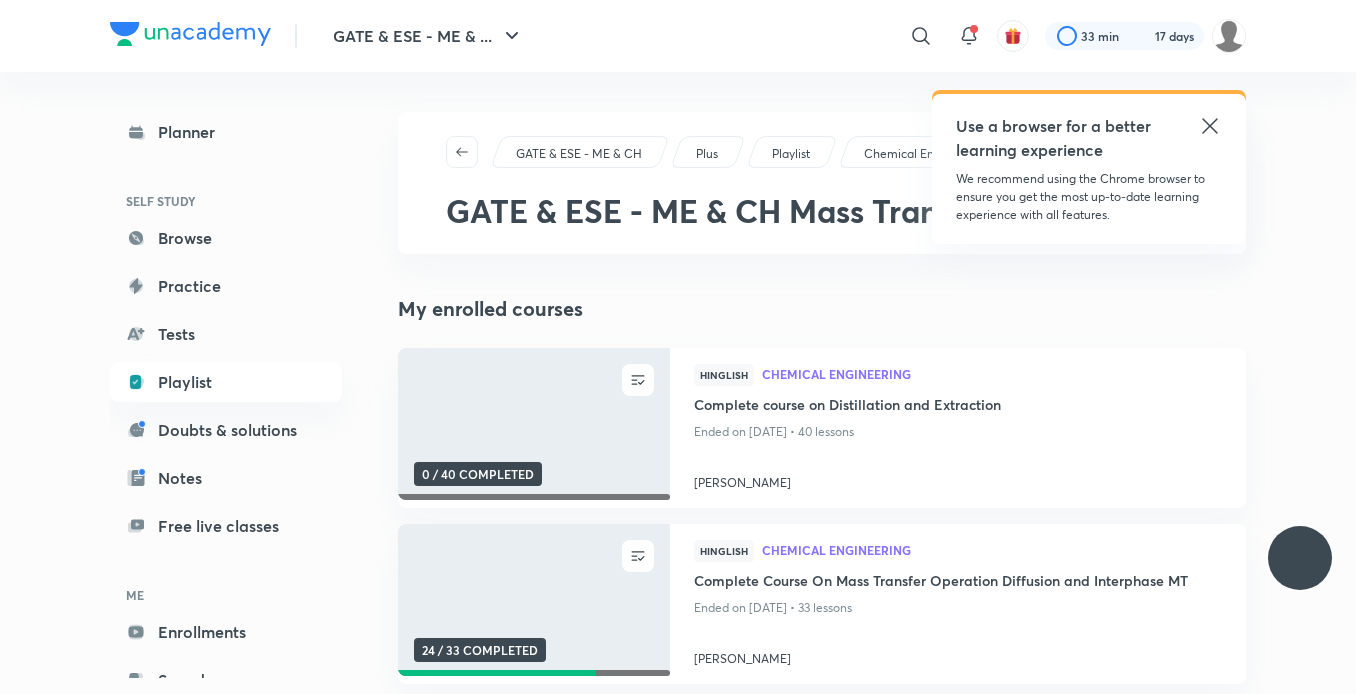 scroll, scrollTop: 0, scrollLeft: 0, axis: both 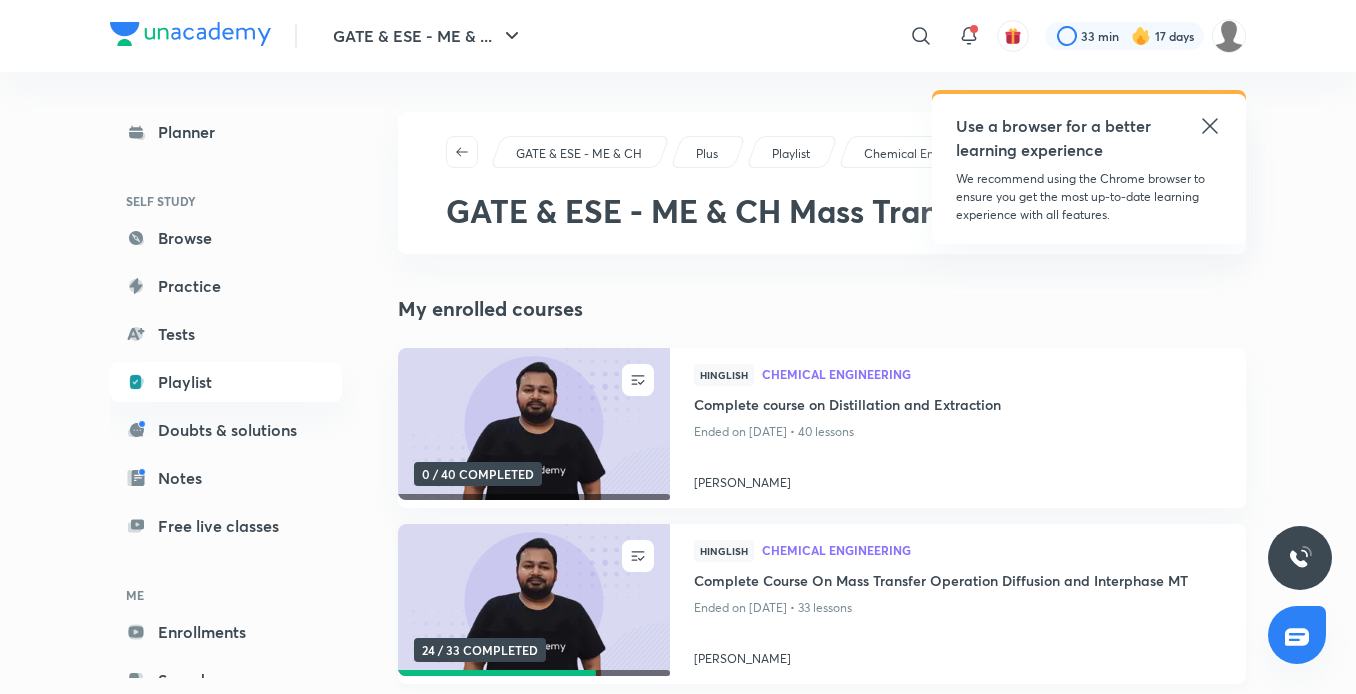 click at bounding box center [533, 600] 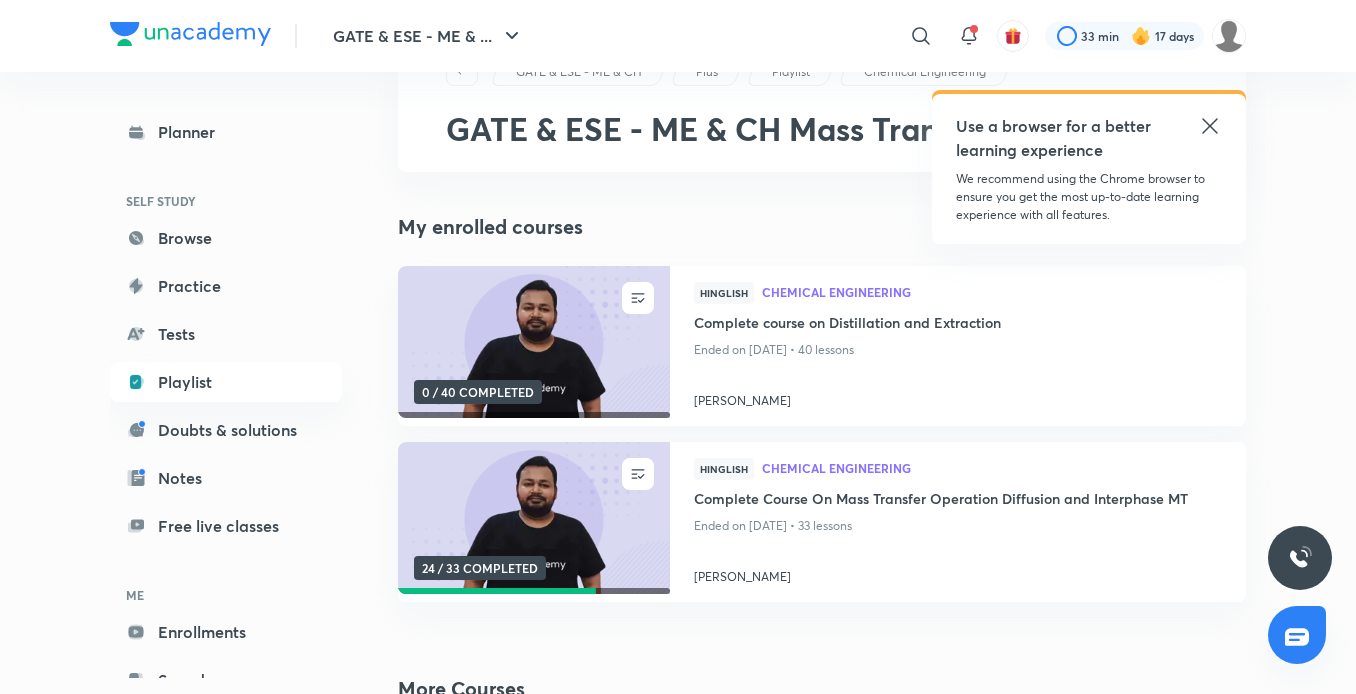 scroll, scrollTop: 124, scrollLeft: 0, axis: vertical 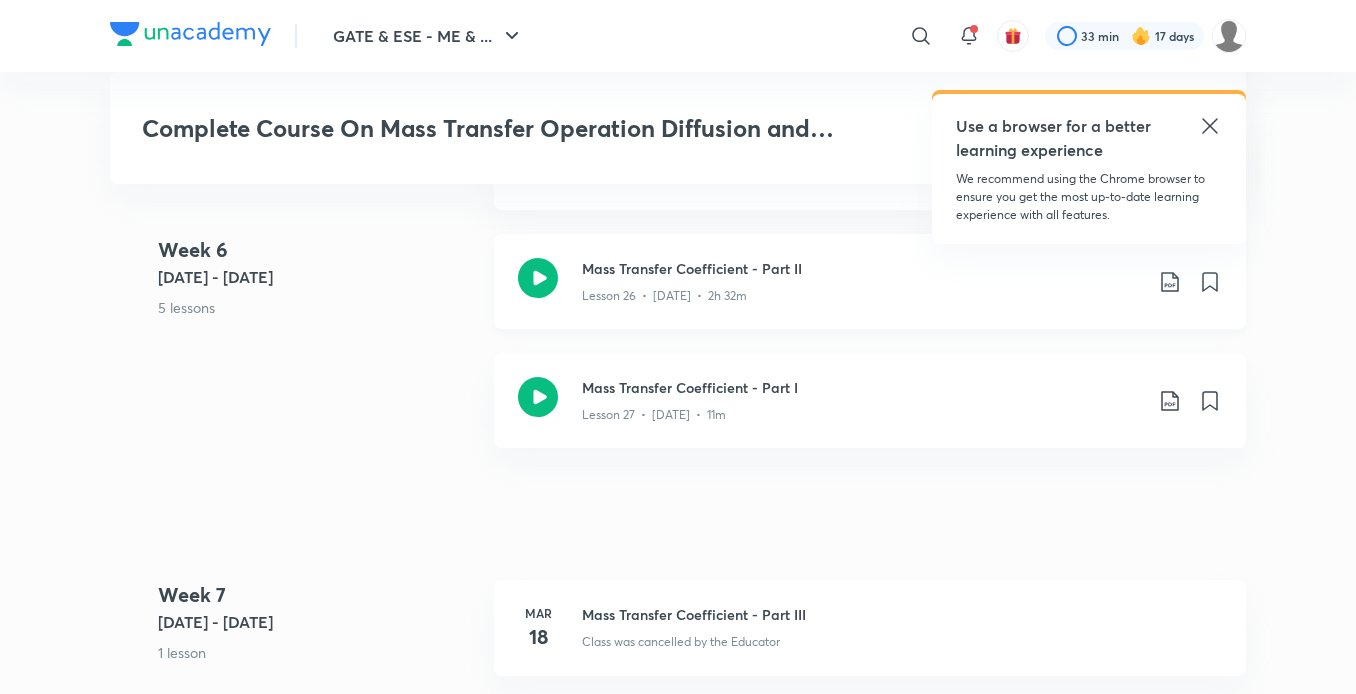 click on "Mass Transfer Coefficient - Part II" at bounding box center [862, -3482] 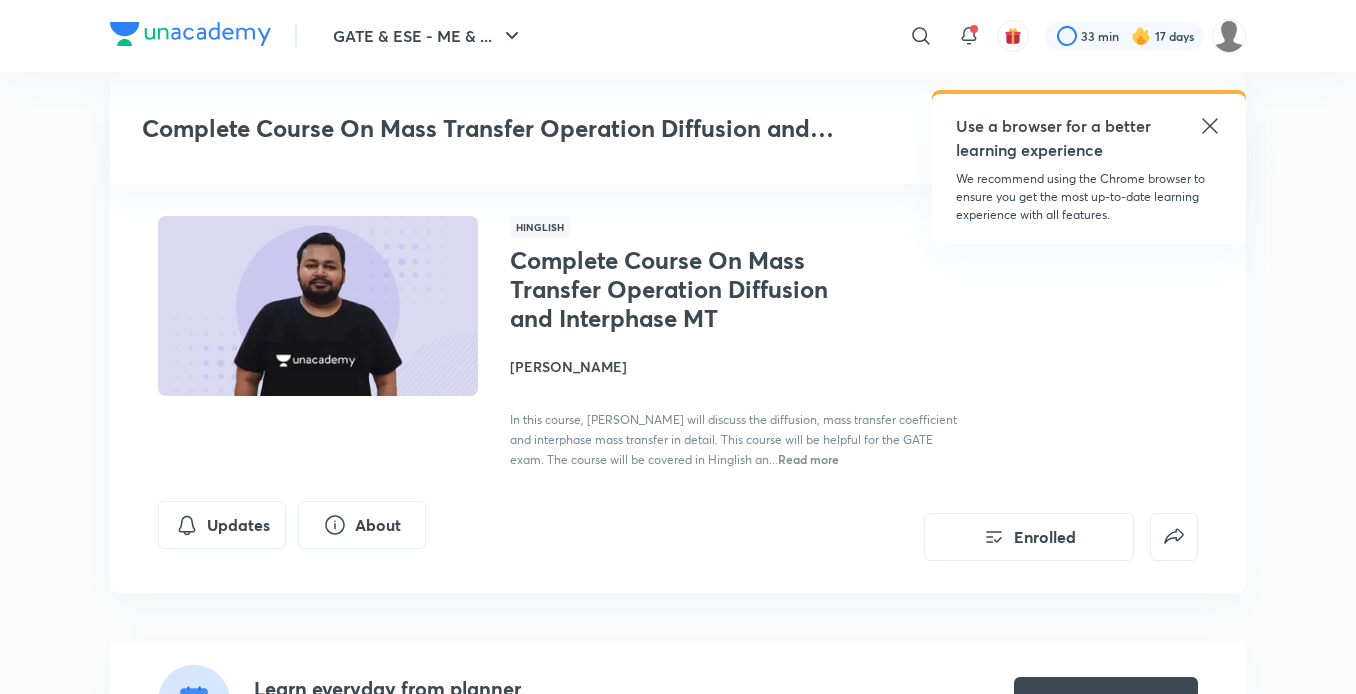 scroll, scrollTop: 4717, scrollLeft: 0, axis: vertical 